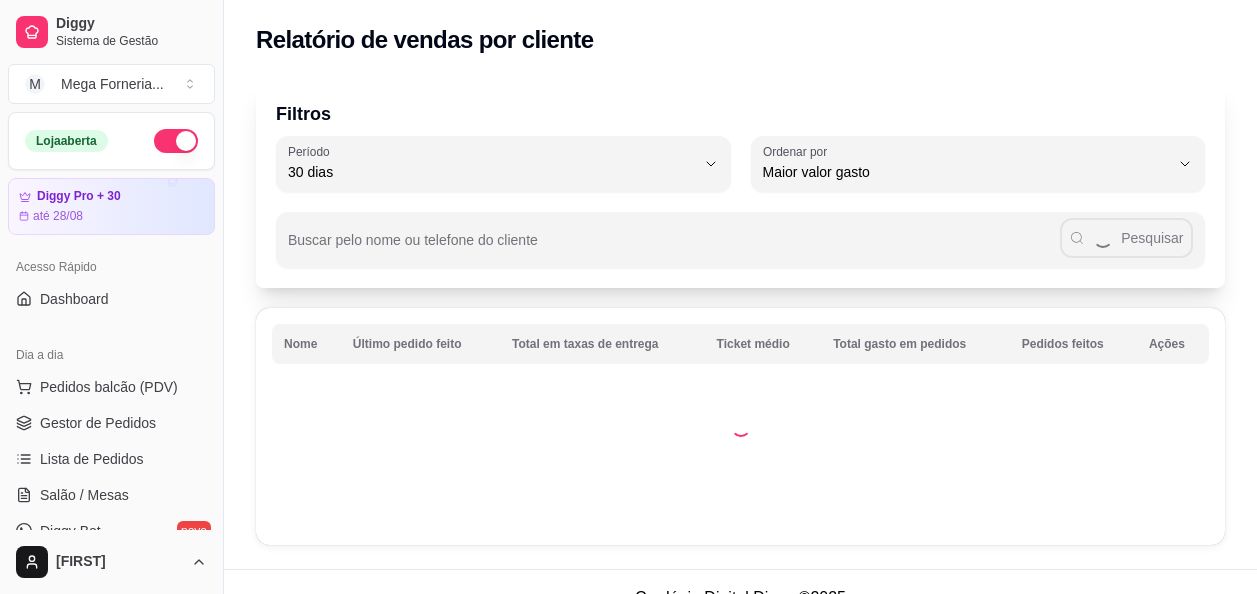 select on "30" 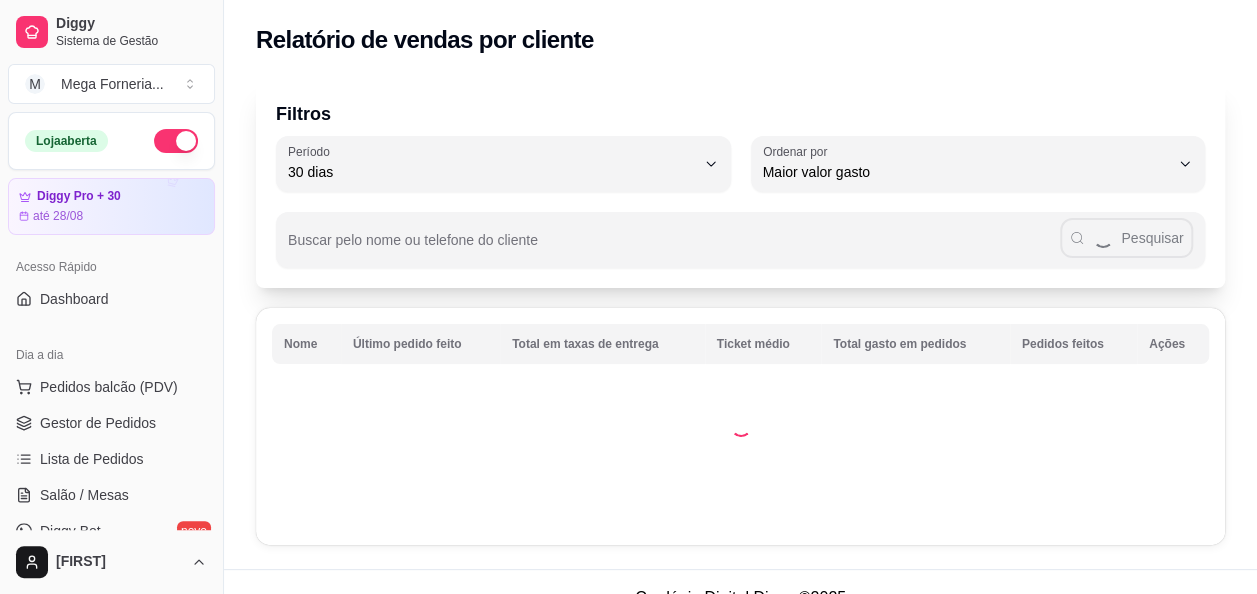 scroll, scrollTop: 448, scrollLeft: 0, axis: vertical 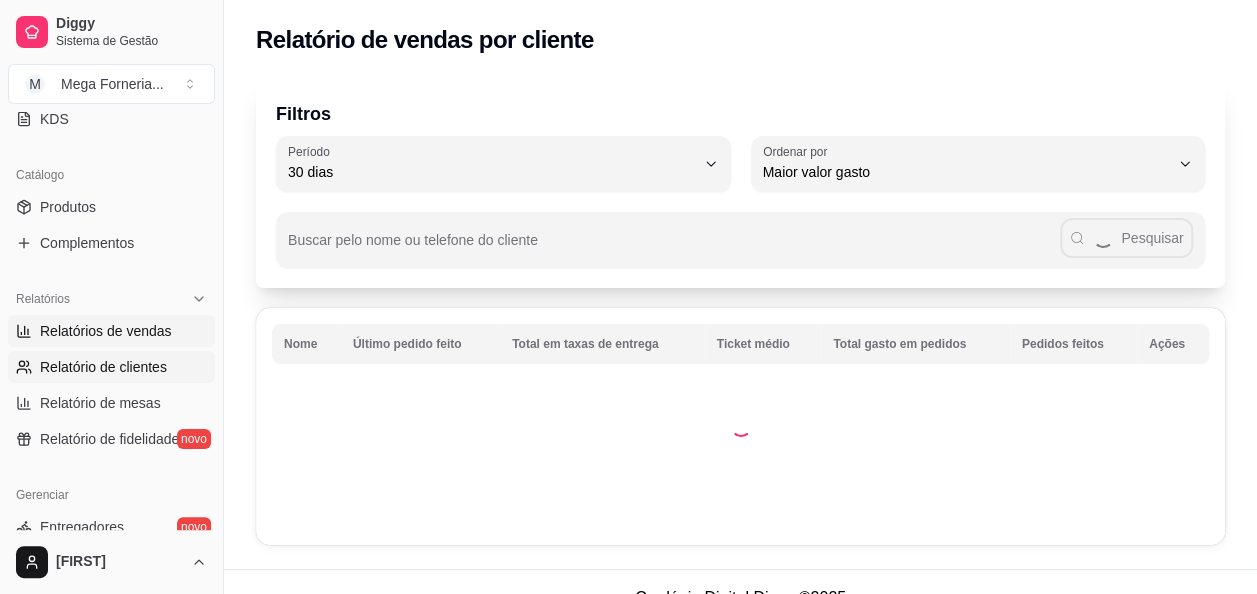 click on "Relatórios de vendas" at bounding box center (106, 331) 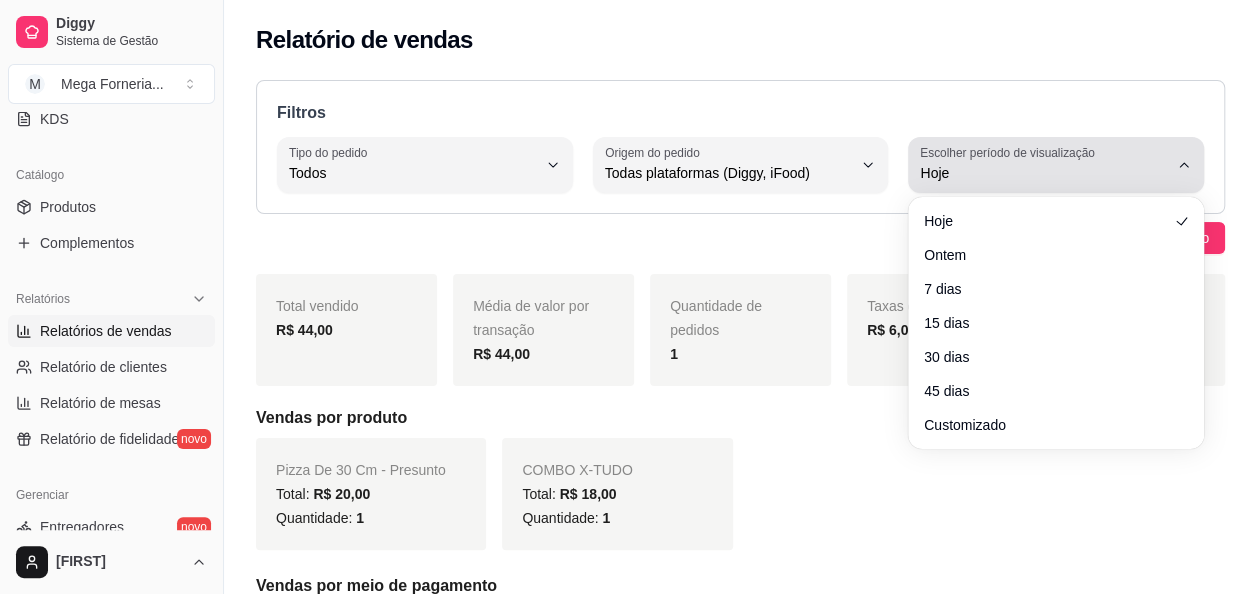 click on "Hoje" at bounding box center [1044, 173] 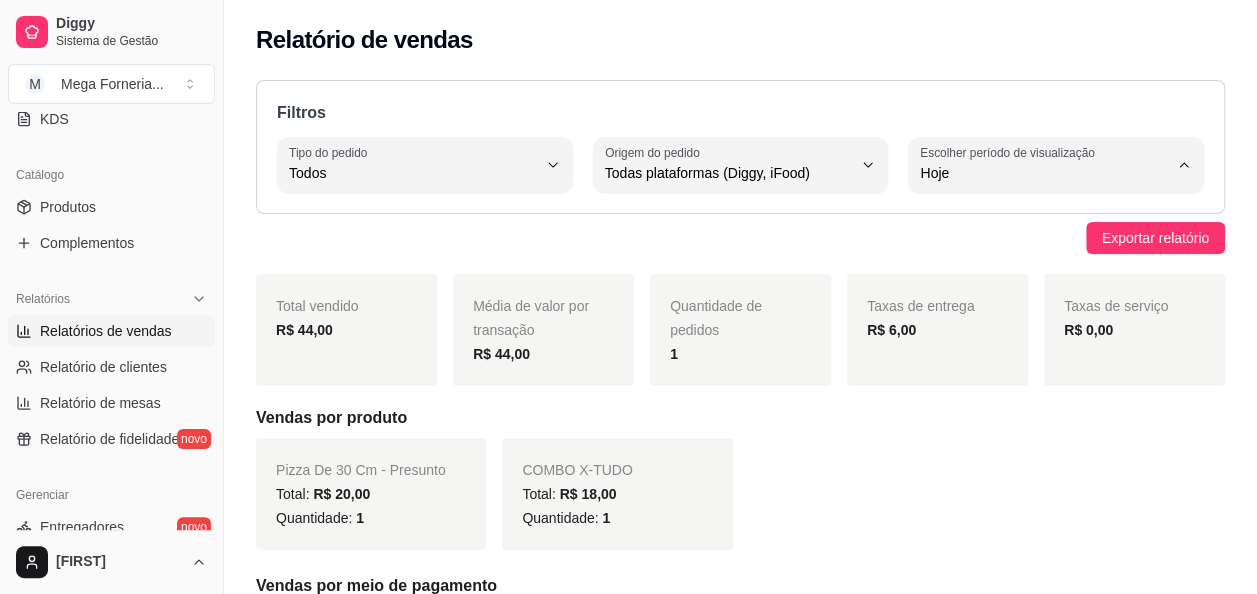 click on "Customizado" at bounding box center (1046, 415) 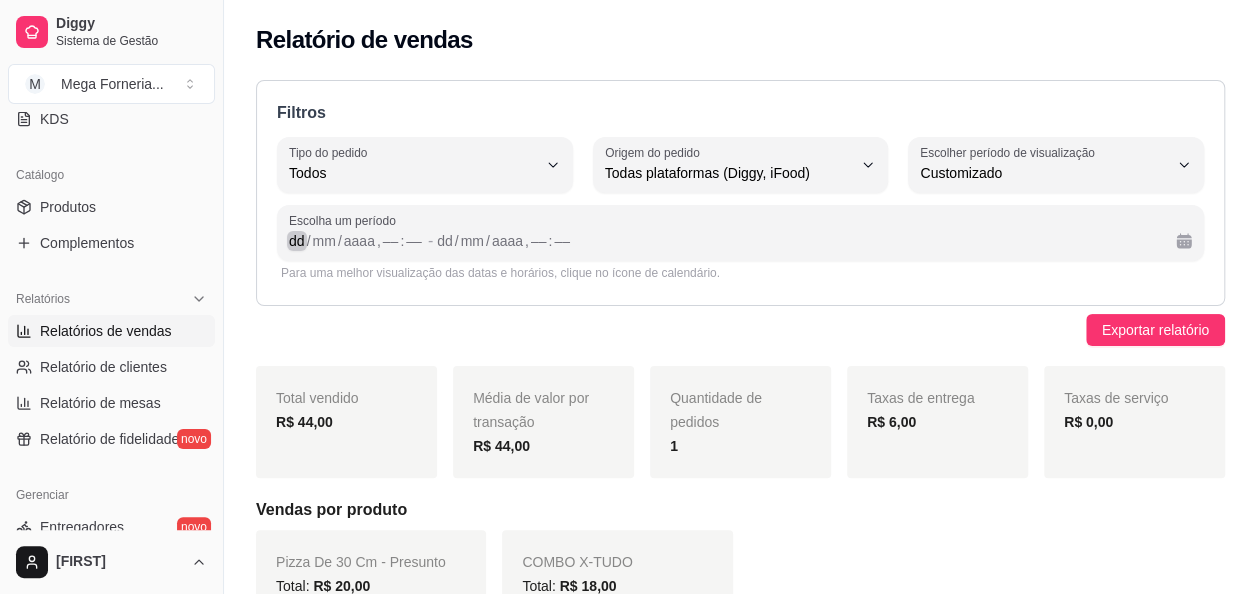 click on "dd" at bounding box center (297, 241) 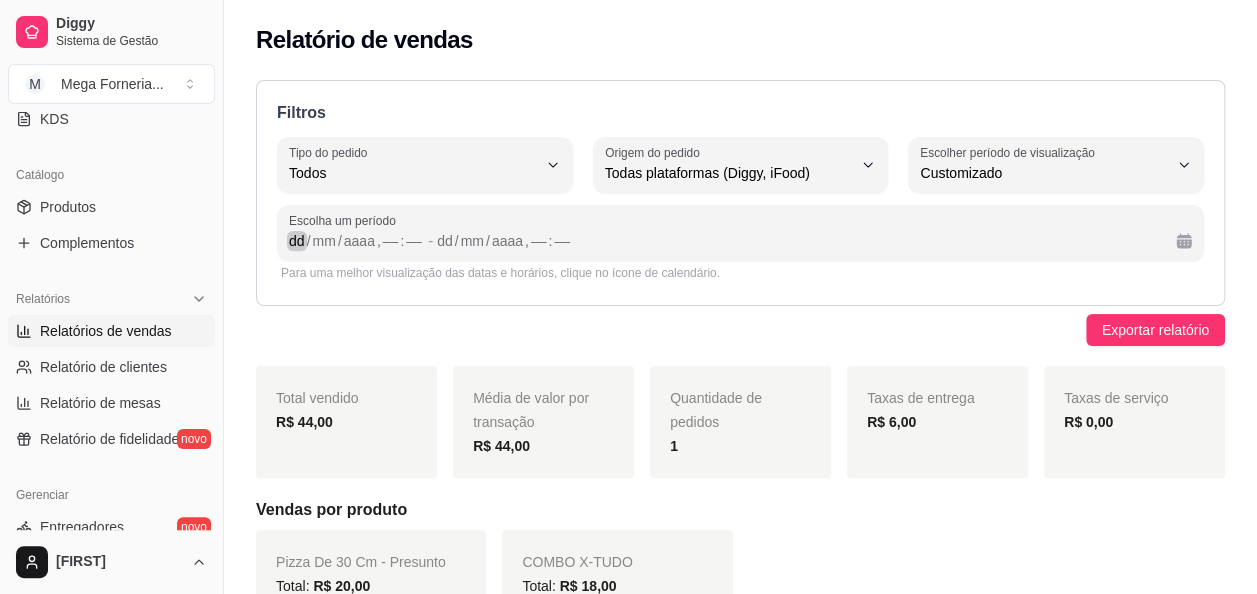 click on "dd" at bounding box center [297, 241] 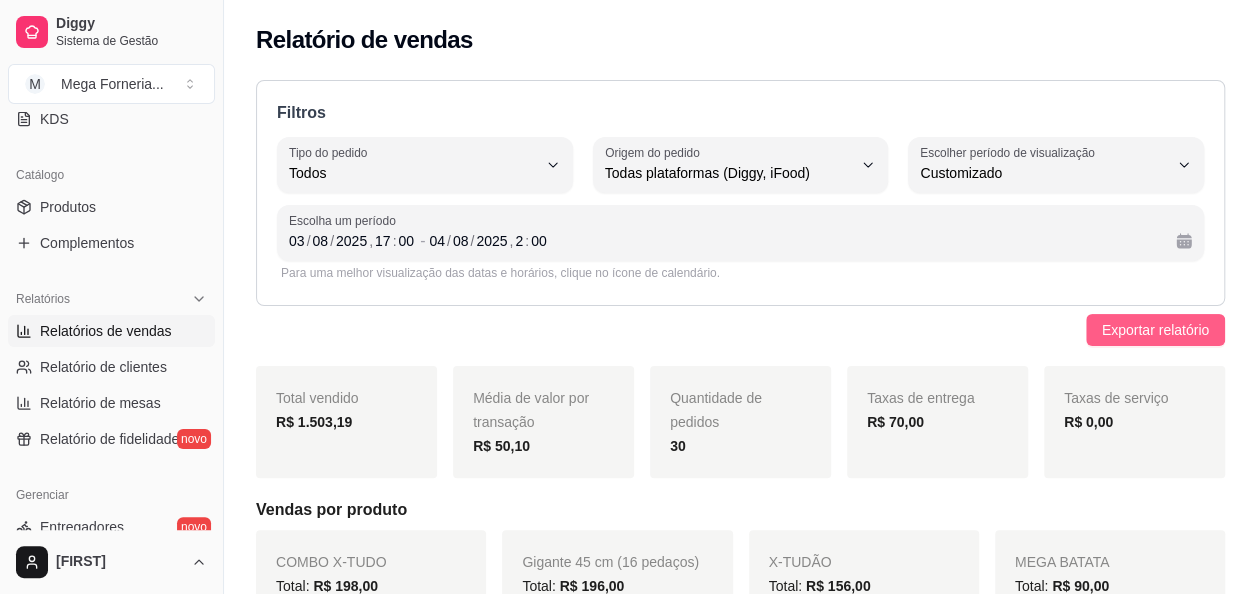 click on "Exportar relatório" at bounding box center [1155, 330] 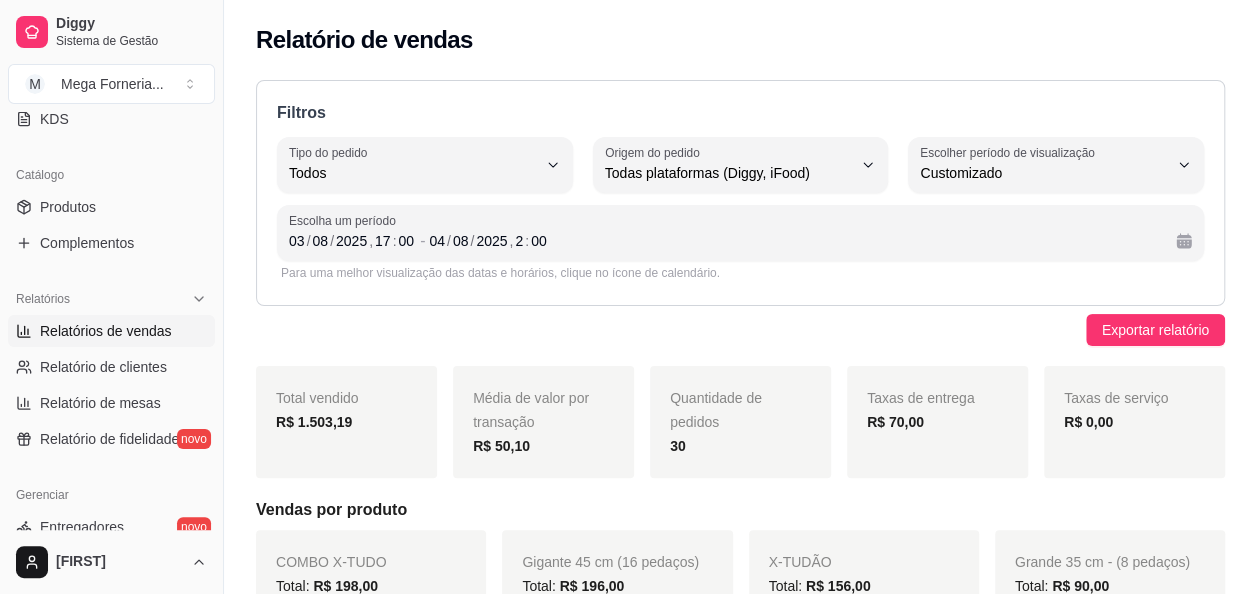 click on "Exportar relatório" at bounding box center [740, 330] 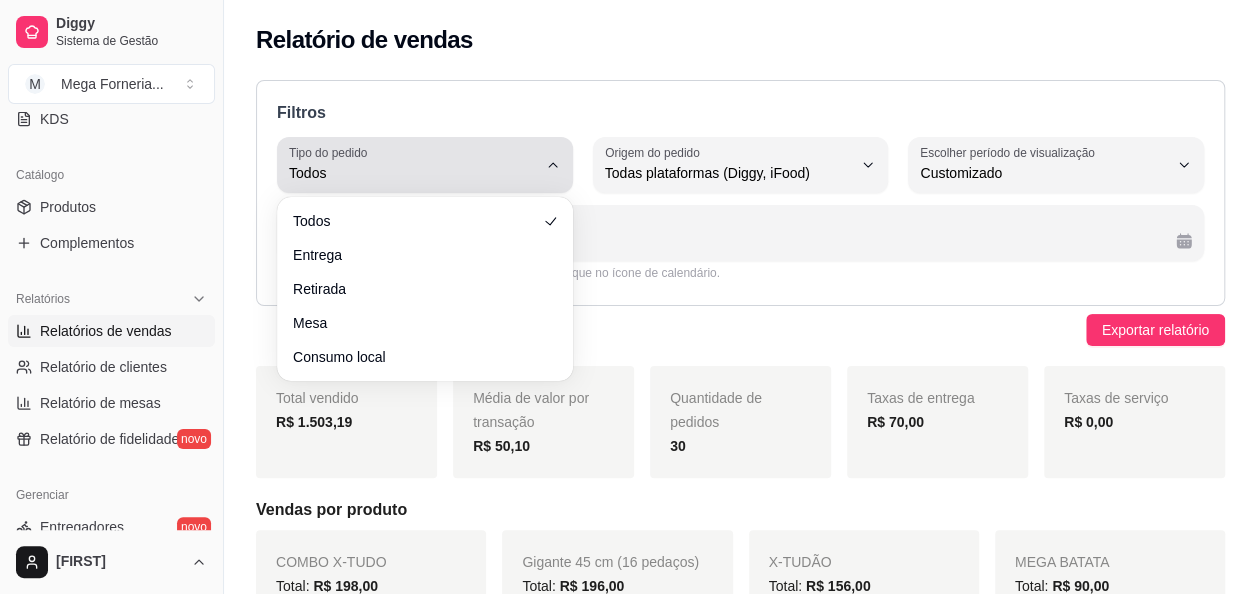 click on "Tipo do pedido Todos" at bounding box center [425, 165] 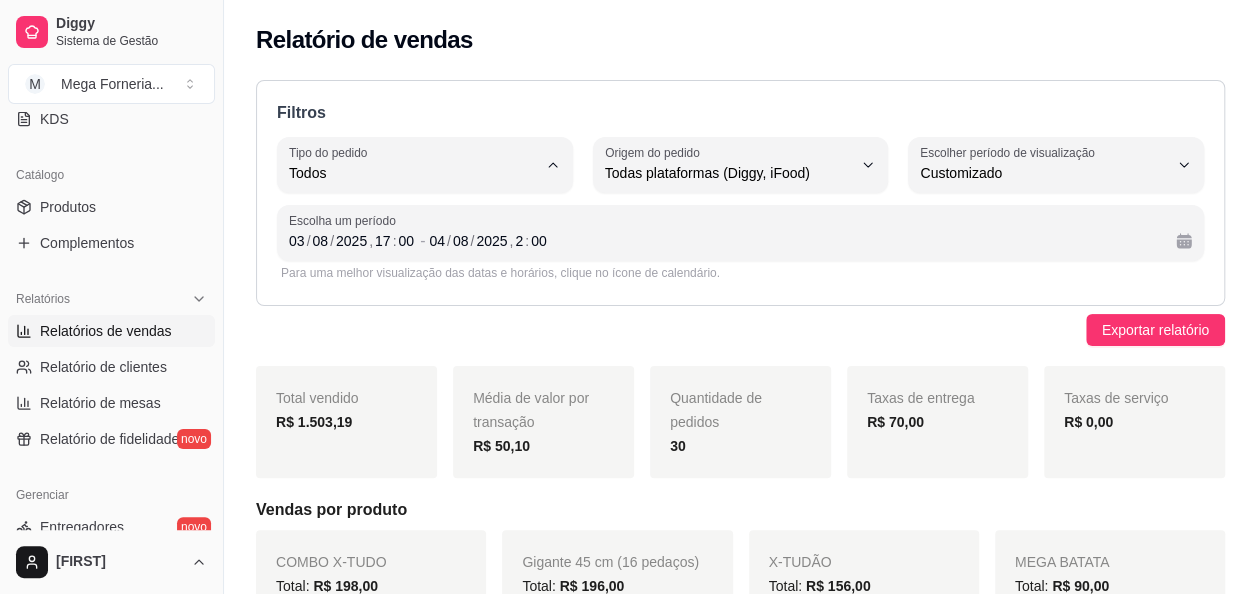 click on "Entrega" at bounding box center [415, 252] 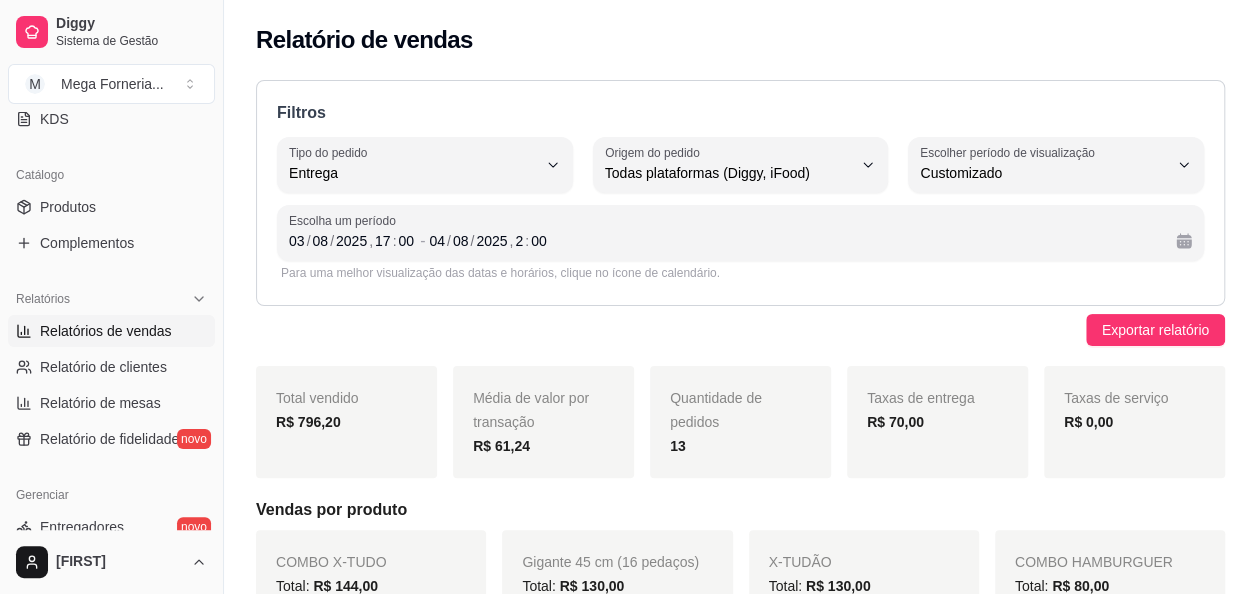 type 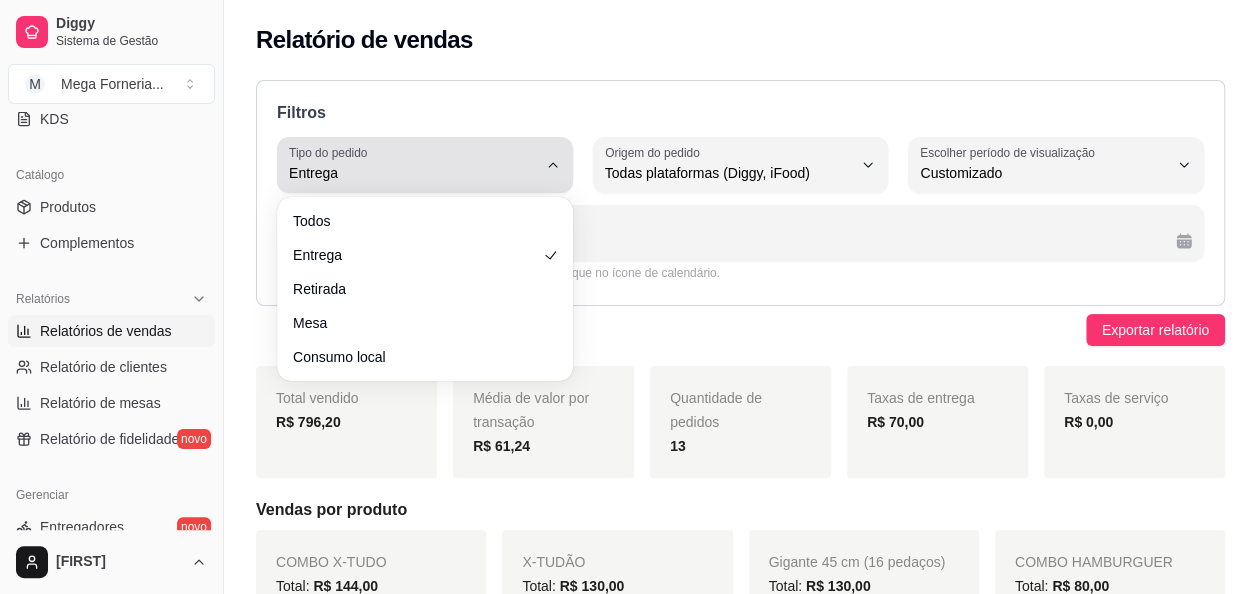 click on "Entrega" at bounding box center (413, 173) 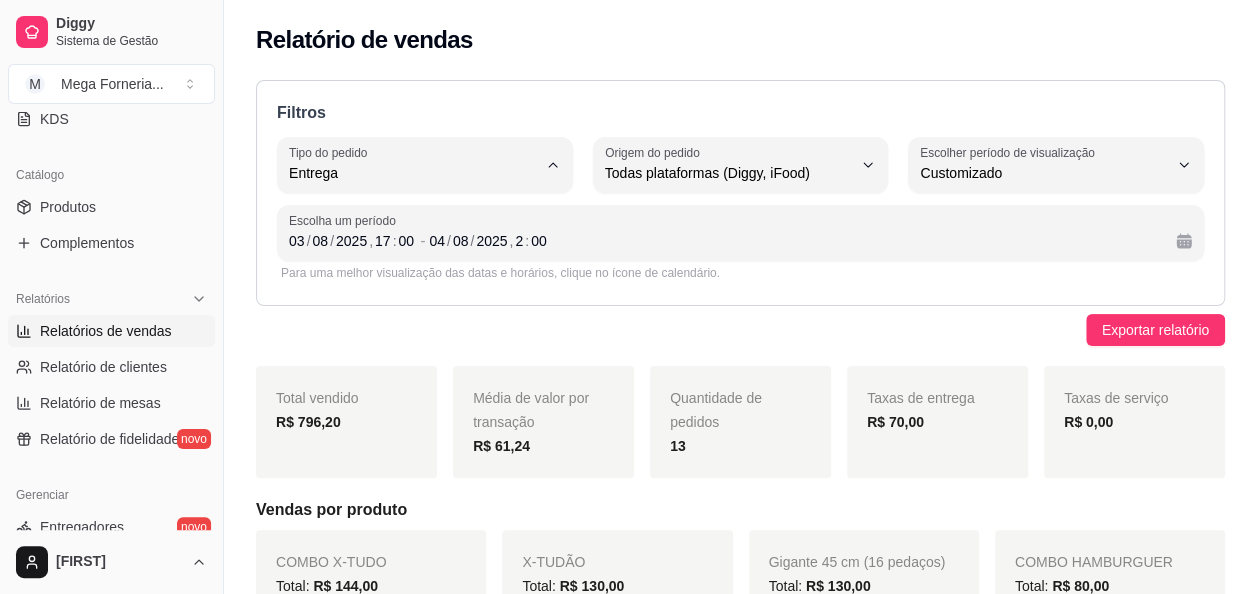 click on "Todos" at bounding box center [415, 219] 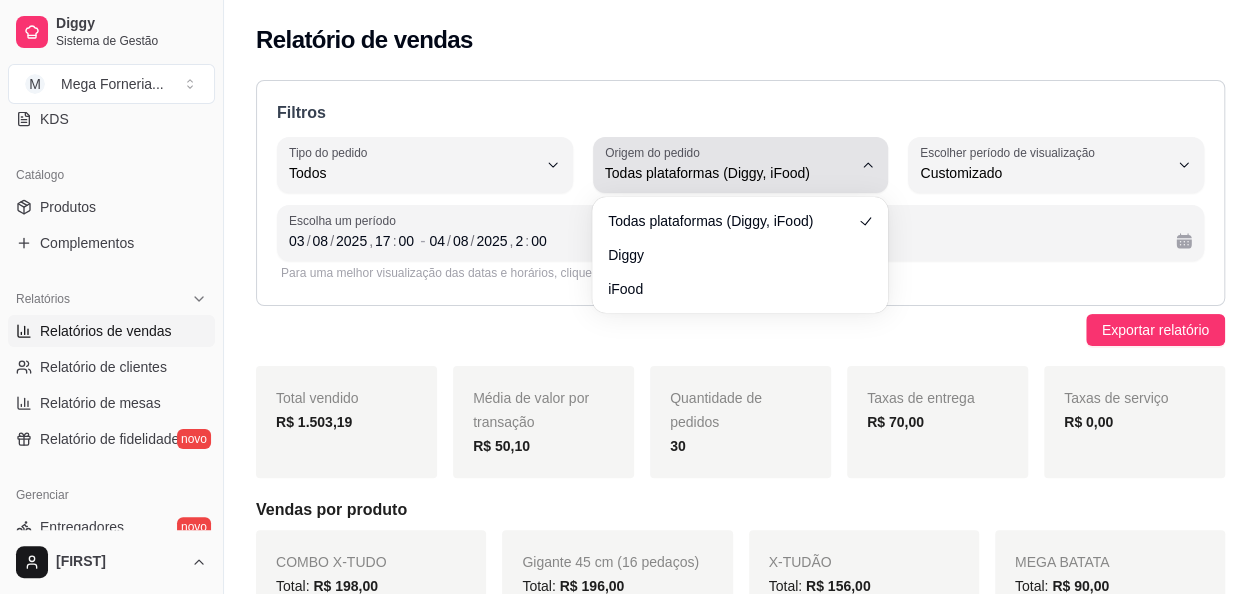 click on "Origem do pedido" at bounding box center (655, 152) 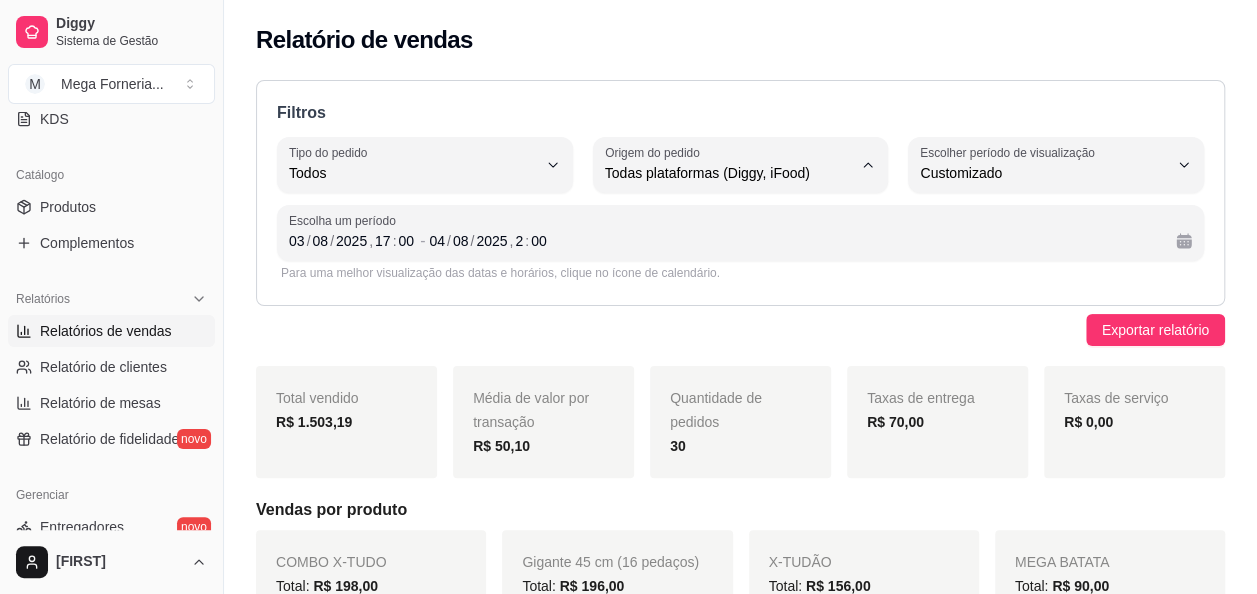 click on "iFood" at bounding box center [740, 285] 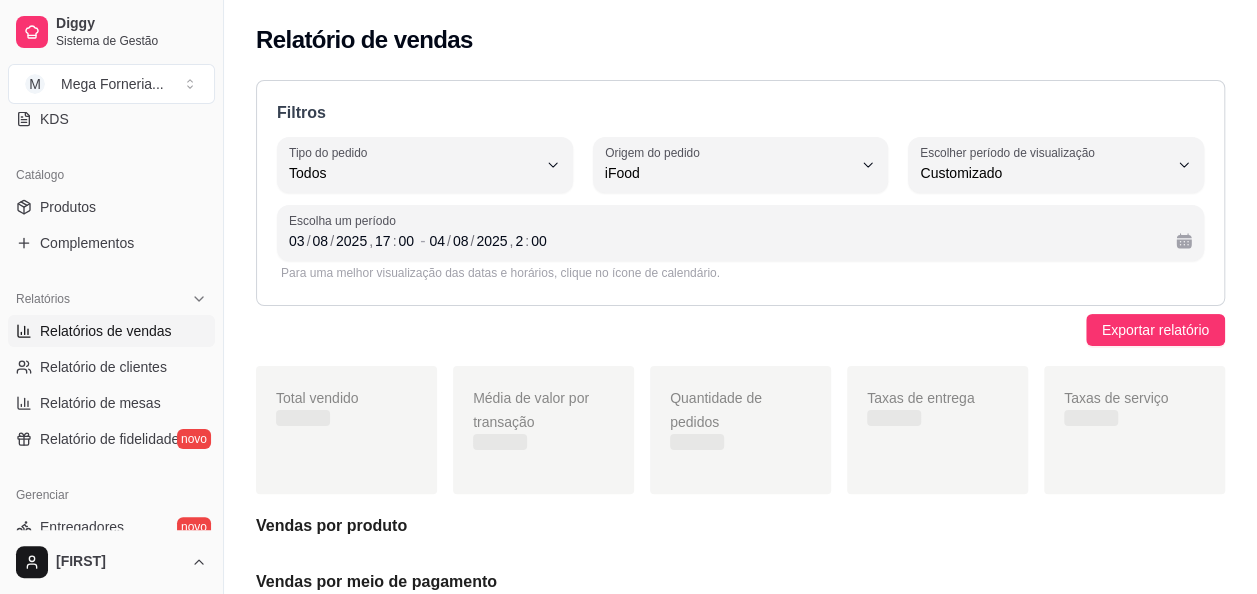 scroll, scrollTop: 18, scrollLeft: 0, axis: vertical 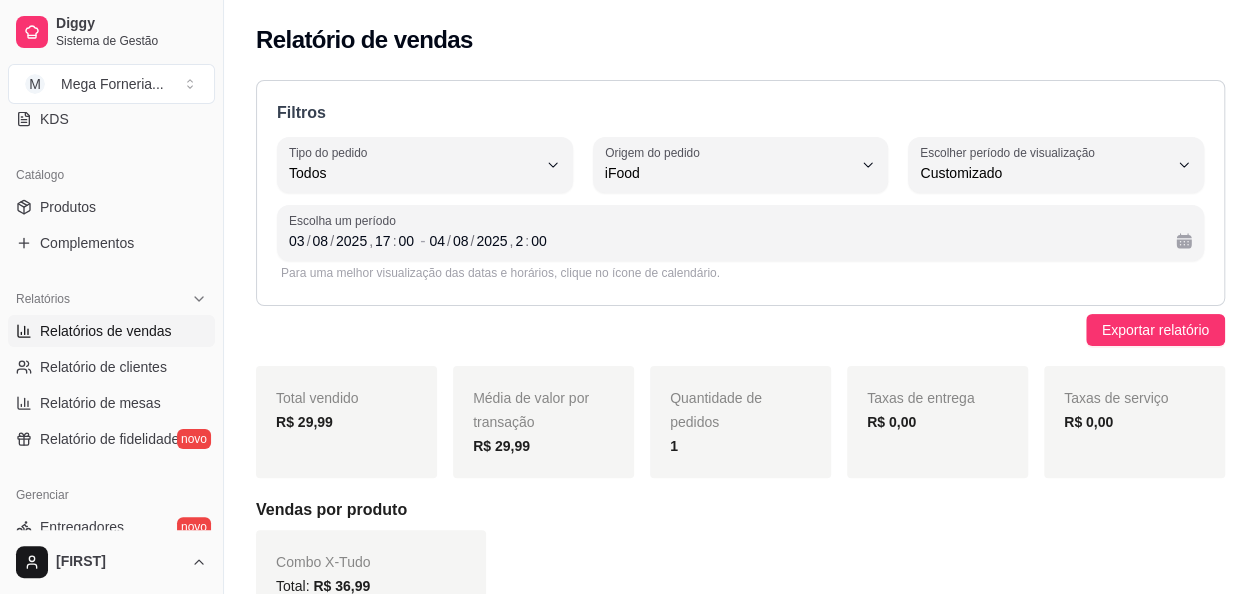 type 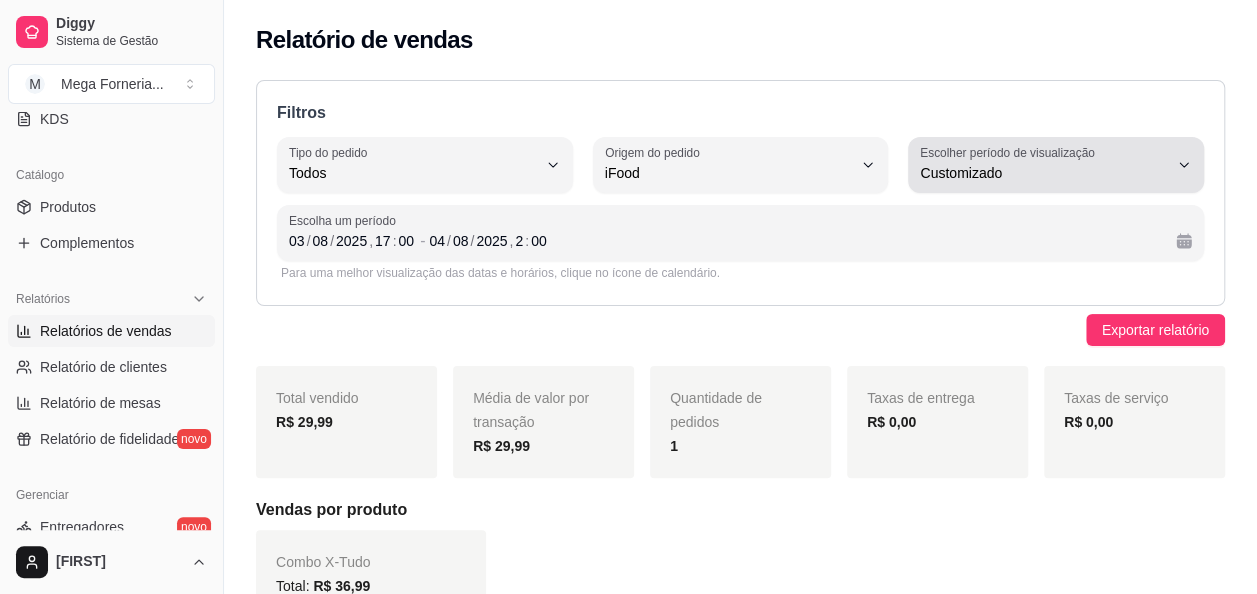 click on "Escolher período de visualização Customizado" at bounding box center (1056, 165) 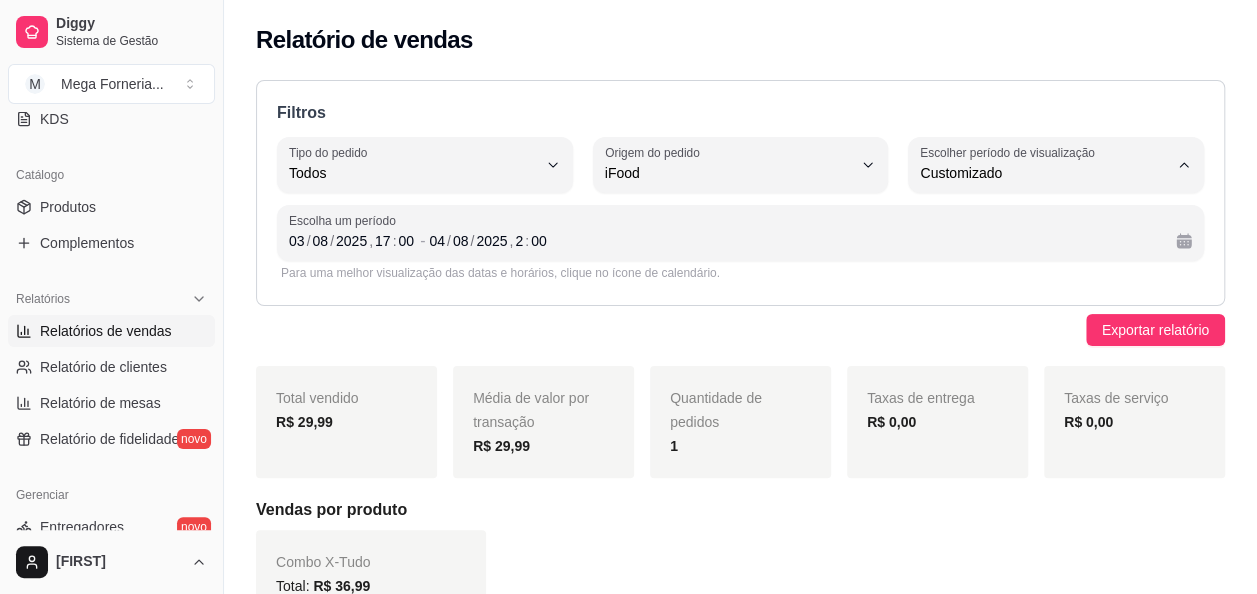 click on "Ontem" at bounding box center [1046, 252] 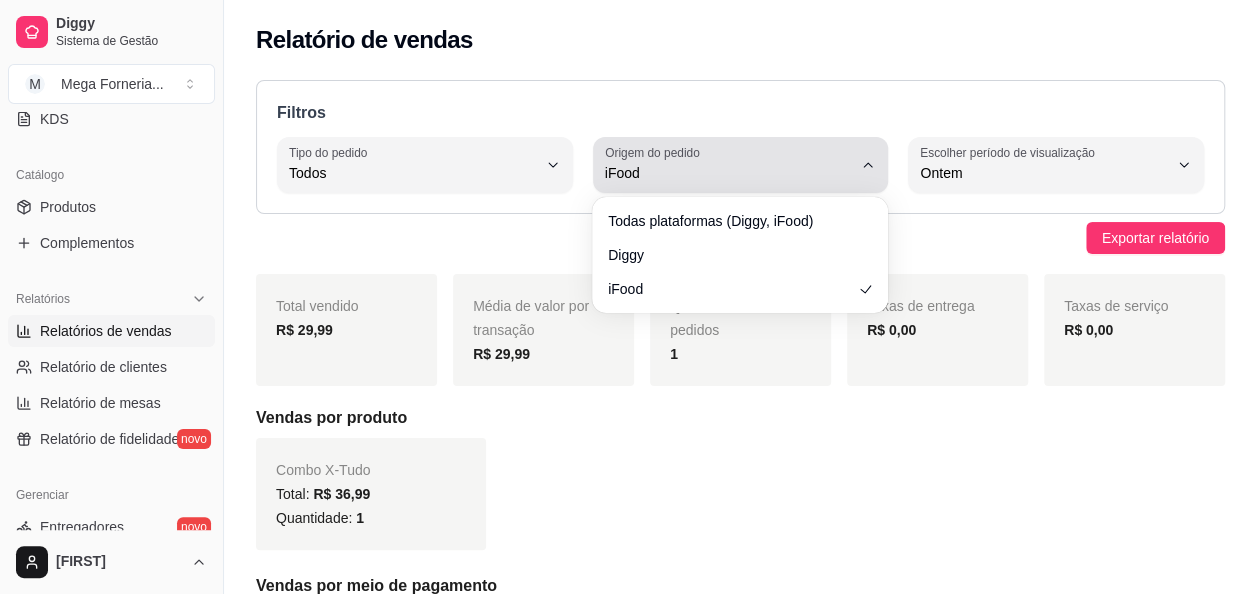 click on "Origem do pedido" at bounding box center [655, 152] 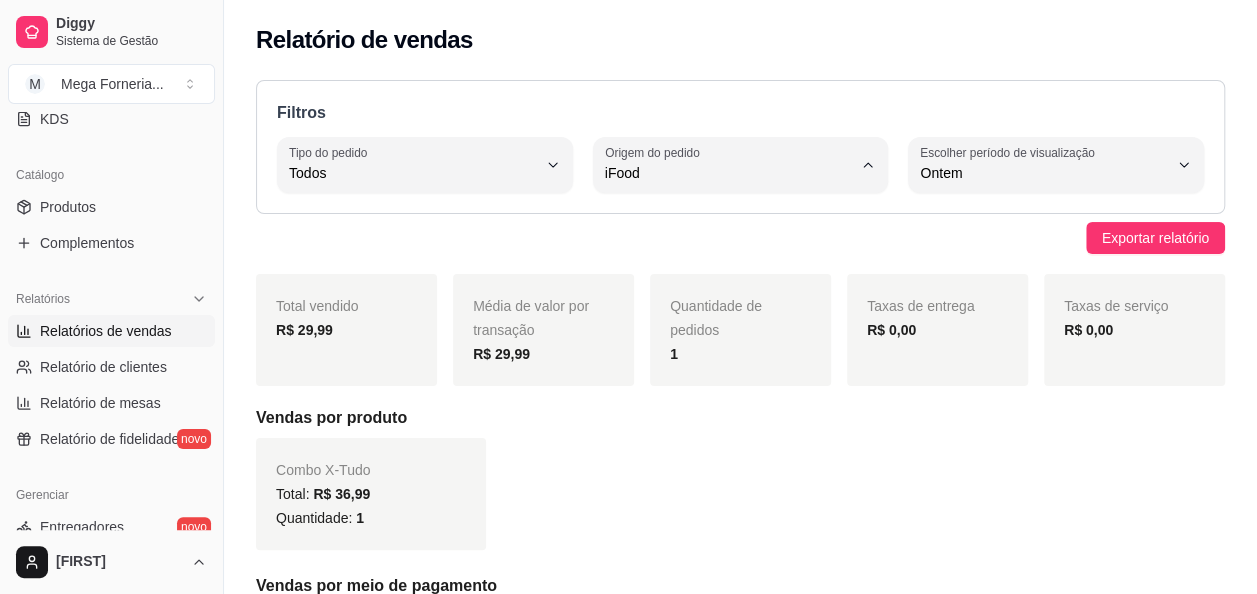 click on "Diggy" at bounding box center (731, 252) 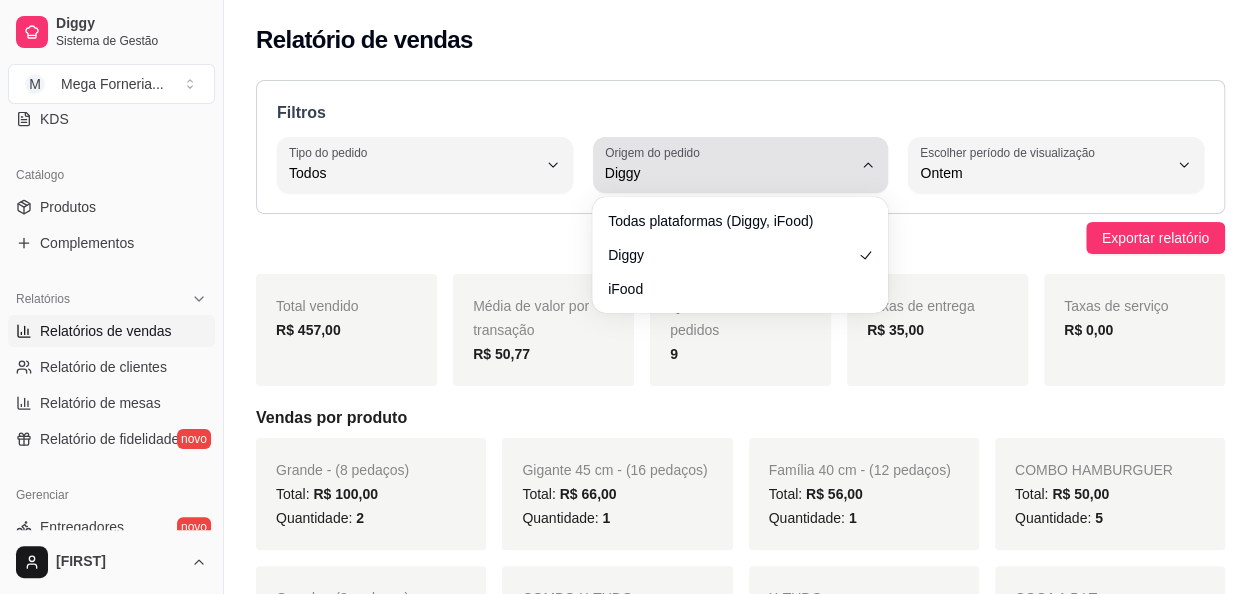 click on "Diggy" at bounding box center (729, 173) 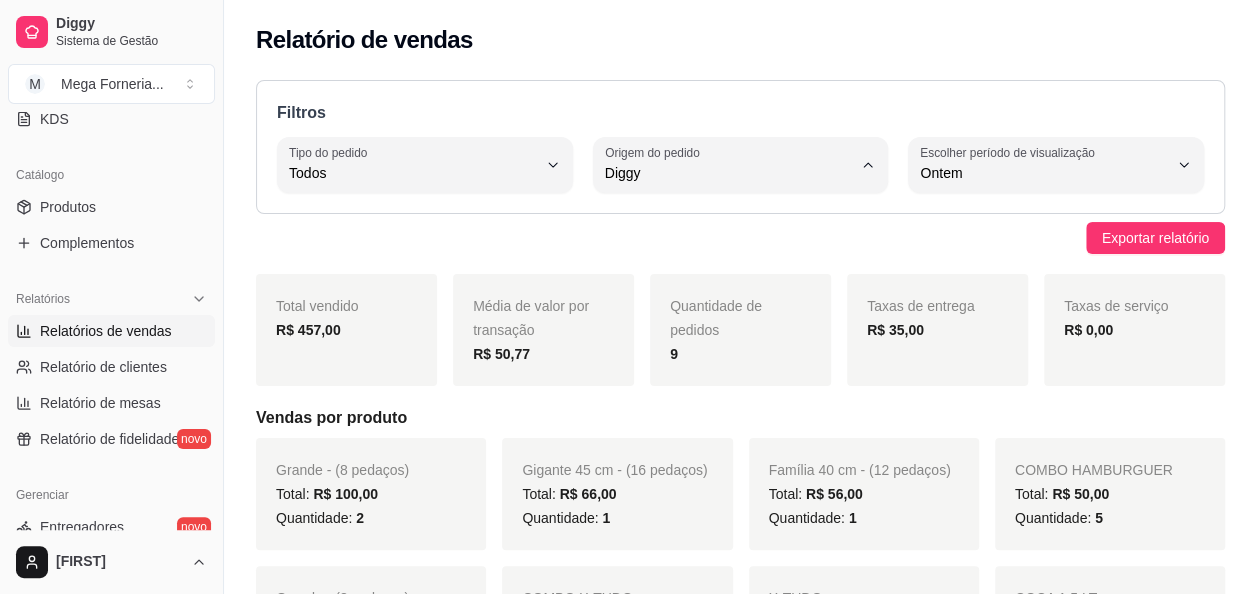 click on "Todas plataformas (Diggy, iFood)" at bounding box center [731, 219] 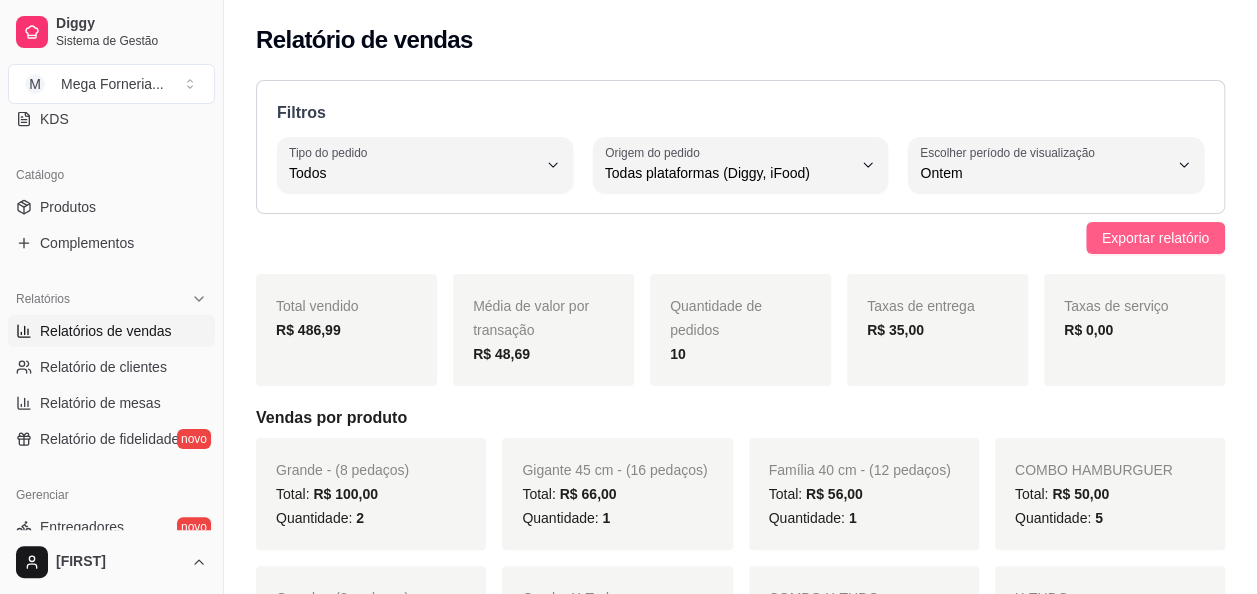 drag, startPoint x: 658, startPoint y: 224, endPoint x: 1114, endPoint y: 234, distance: 456.10965 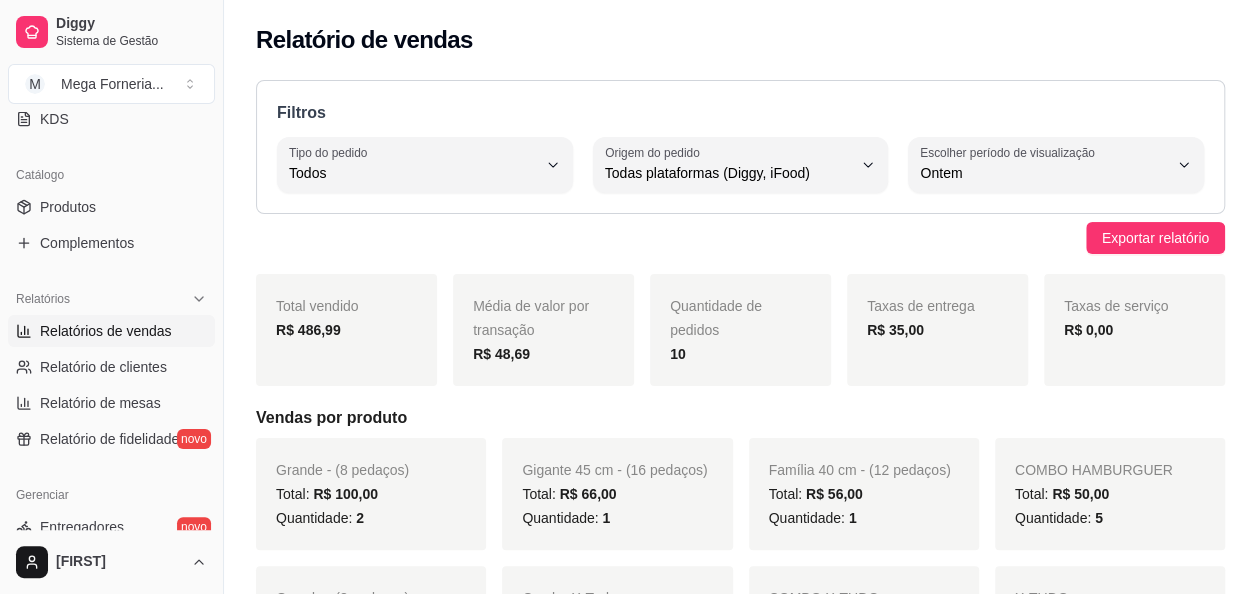 click on "Exportar relatório" at bounding box center (740, 238) 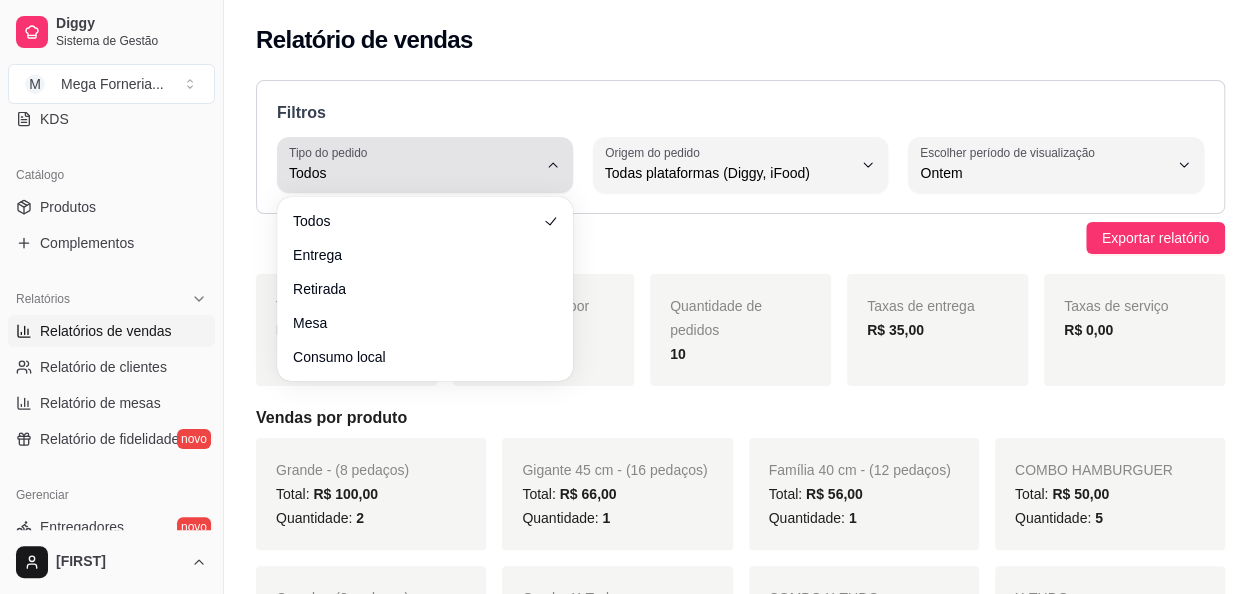 click on "Tipo do pedido Todos" at bounding box center (425, 165) 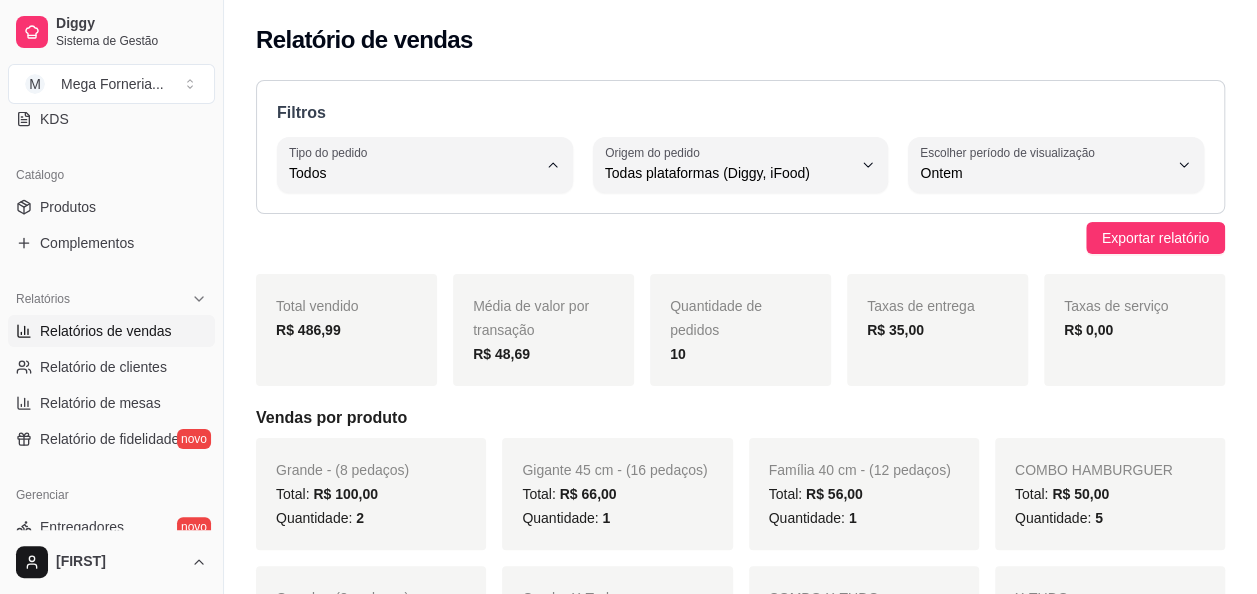 click on "Entrega" at bounding box center [415, 252] 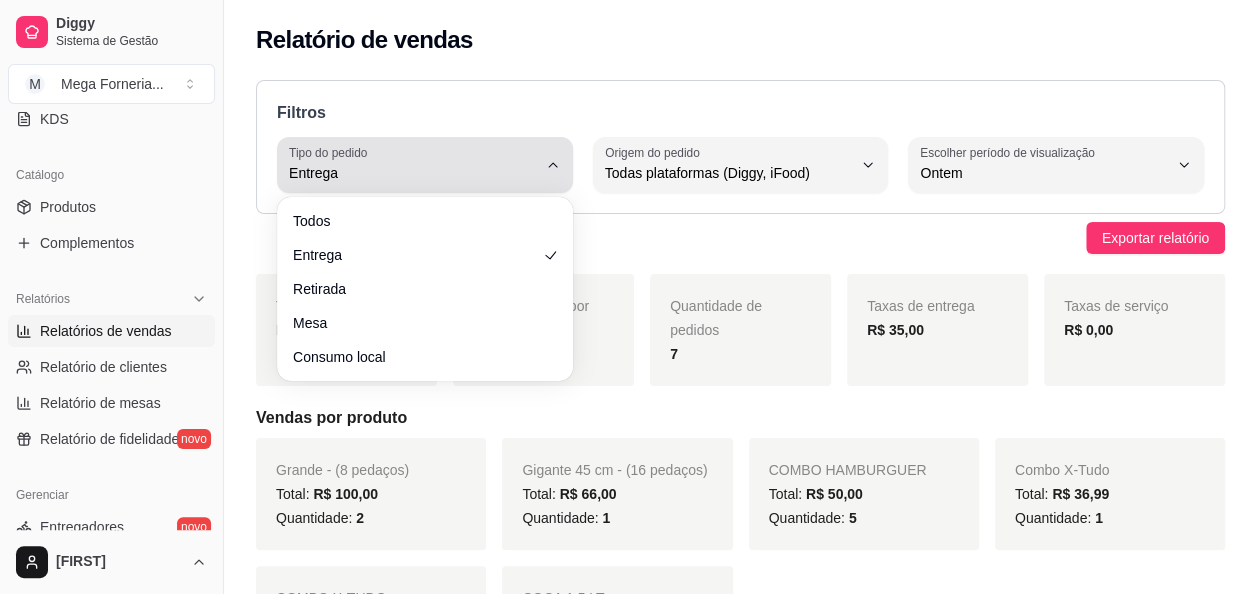 click 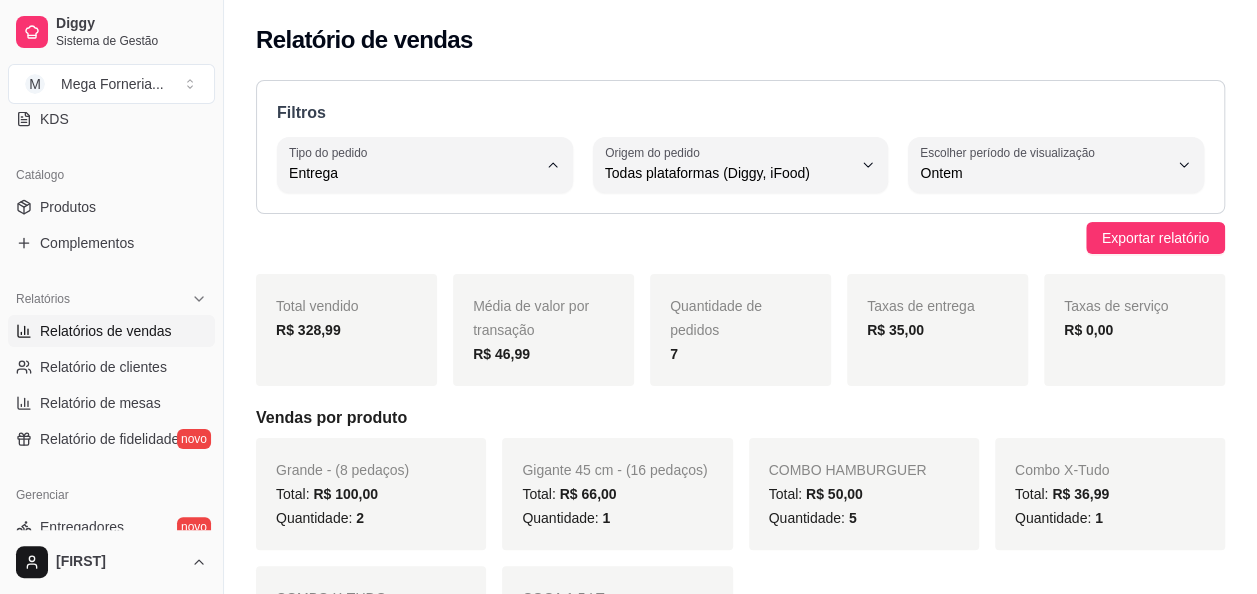 click on "Todos" at bounding box center (415, 219) 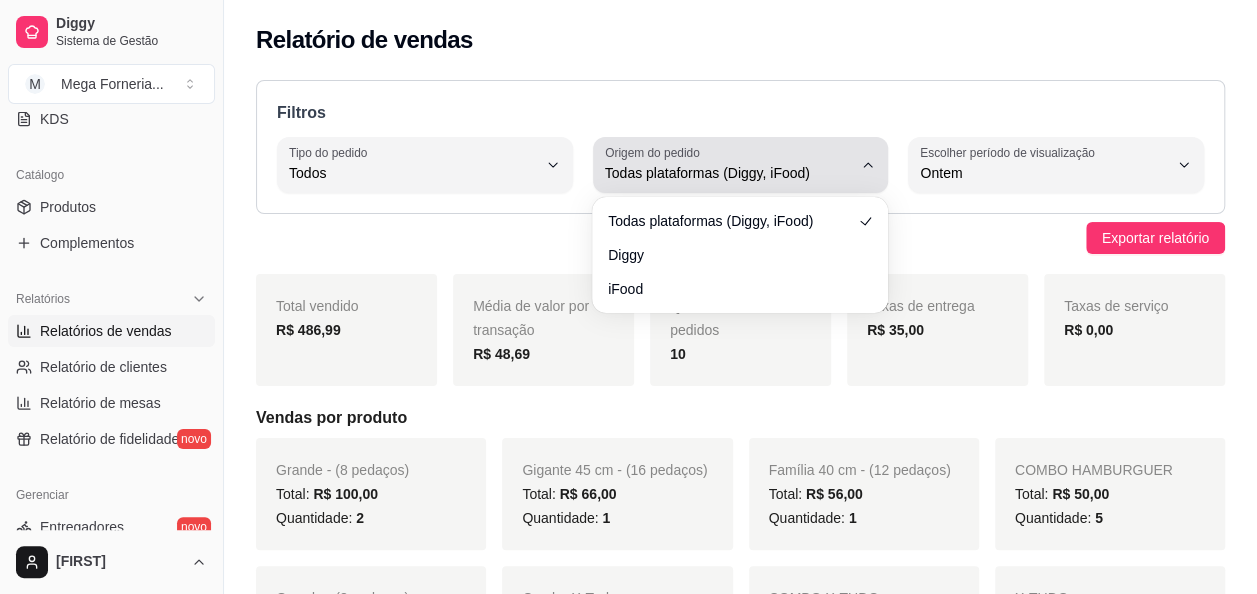 click on "Todas plataformas (Diggy, iFood)" at bounding box center (729, 165) 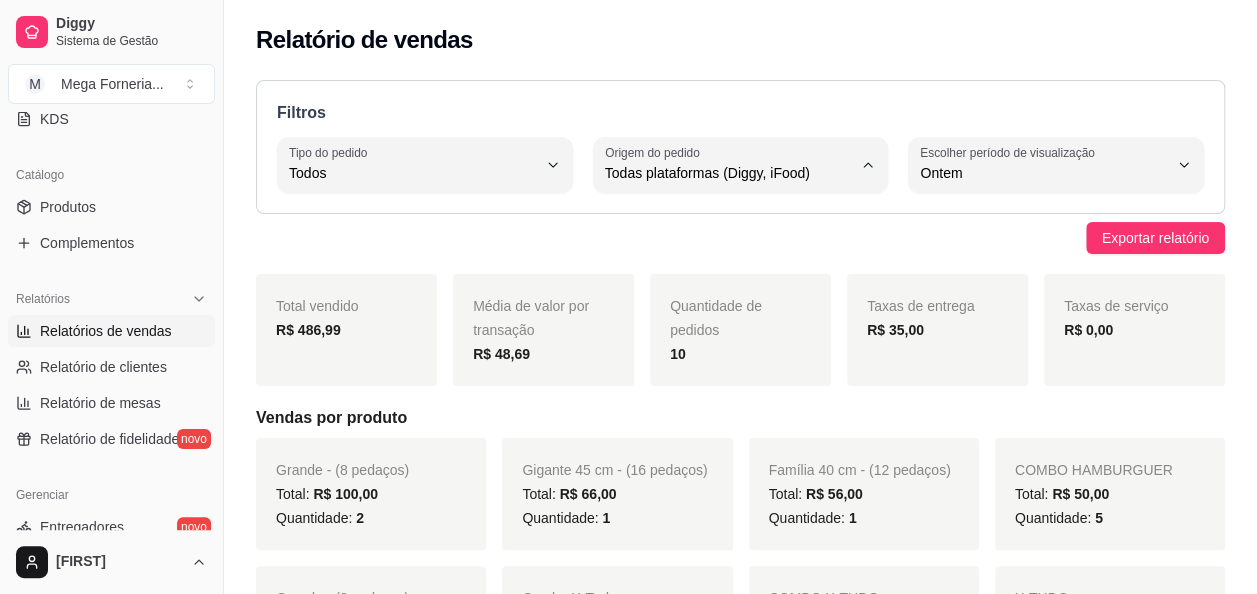 click on "iFood" at bounding box center (731, 285) 